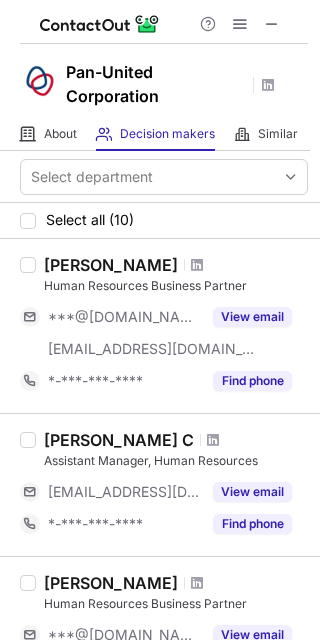 scroll, scrollTop: 0, scrollLeft: 0, axis: both 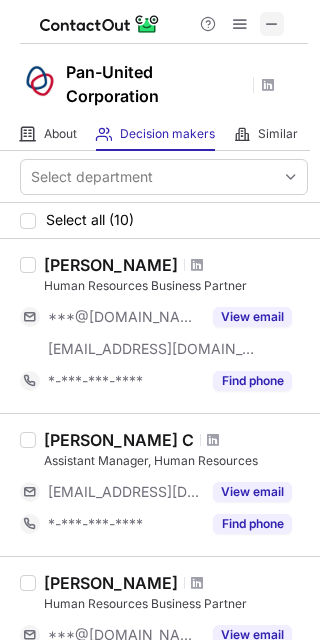 click at bounding box center (272, 24) 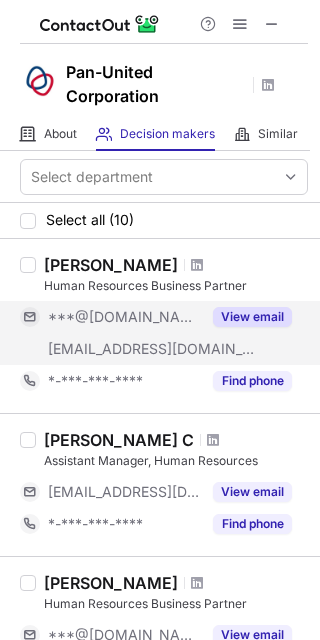 click on "View email" at bounding box center (252, 317) 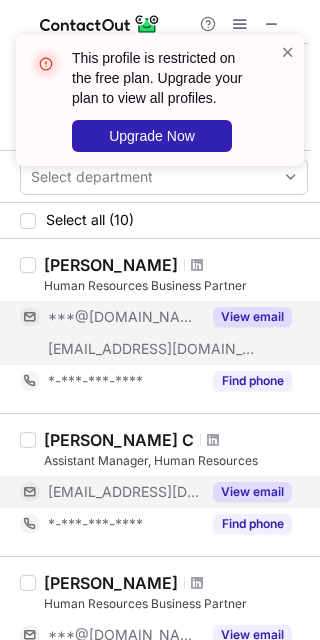 click on "View email" at bounding box center [252, 492] 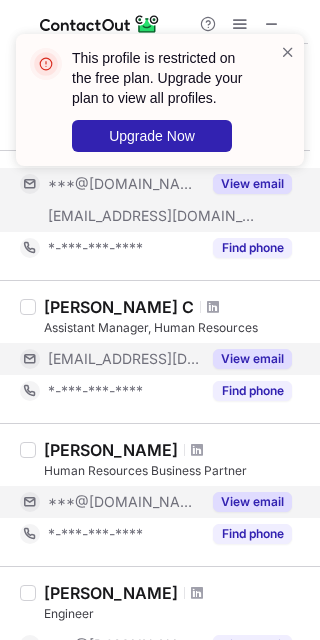 click on "View email" at bounding box center (252, 502) 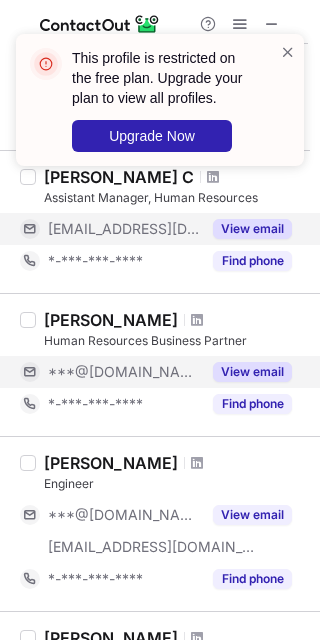 scroll, scrollTop: 400, scrollLeft: 0, axis: vertical 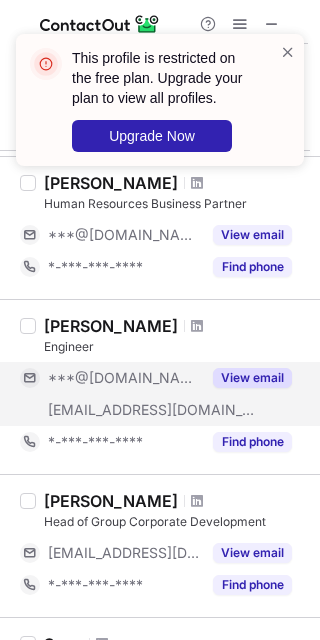 click on "View email" at bounding box center (252, 378) 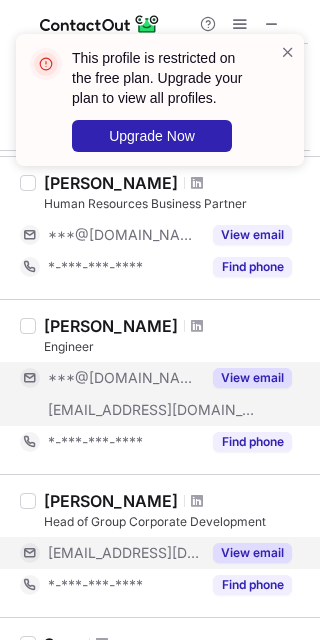 click on "View email" at bounding box center [252, 553] 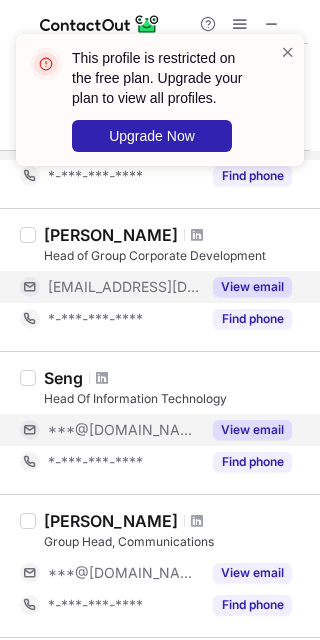 click on "View email" at bounding box center [246, 430] 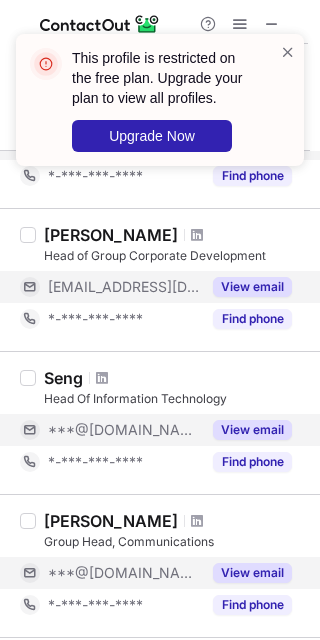 click on "View email" at bounding box center (252, 573) 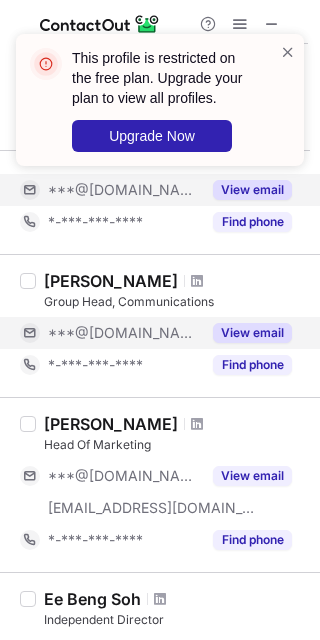 scroll, scrollTop: 933, scrollLeft: 0, axis: vertical 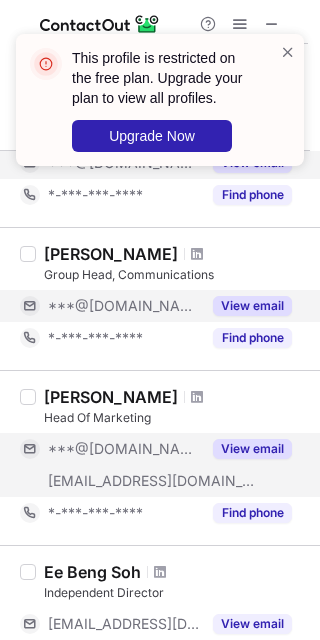 click on "View email" at bounding box center (252, 449) 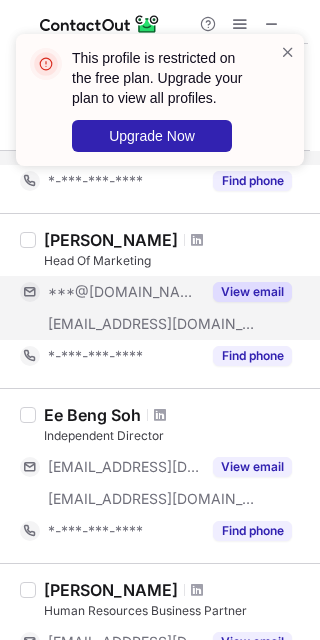 scroll, scrollTop: 1200, scrollLeft: 0, axis: vertical 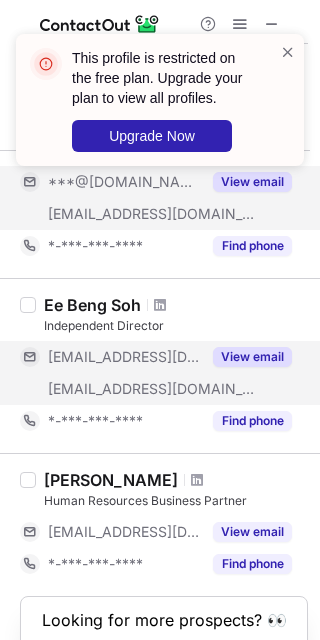 click on "View email" at bounding box center (252, 357) 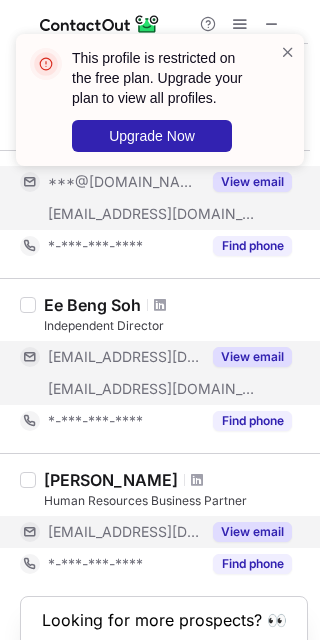 click on "View email" at bounding box center (252, 532) 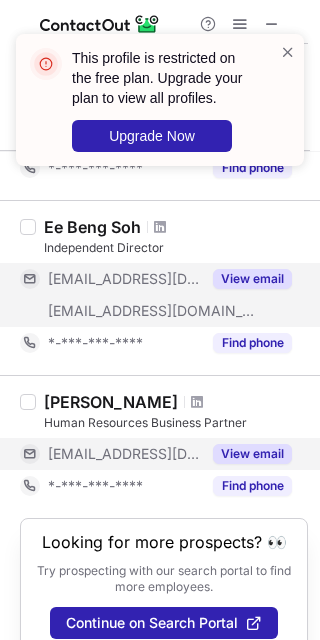scroll, scrollTop: 1308, scrollLeft: 0, axis: vertical 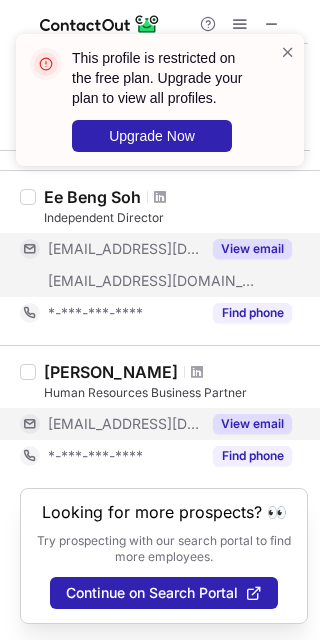 click on "View email" at bounding box center (252, 424) 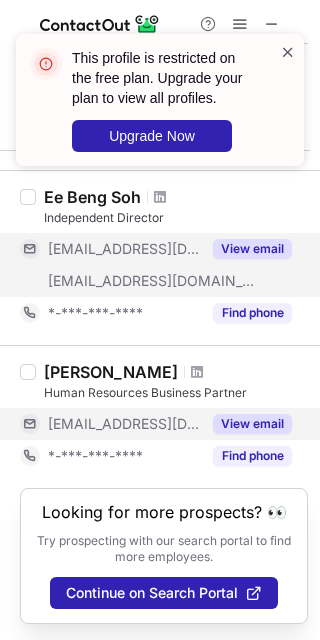 click at bounding box center (288, 52) 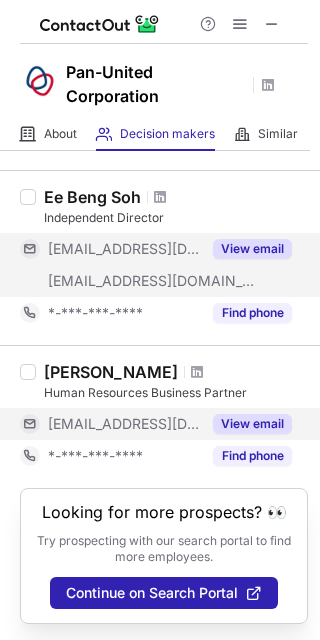 click on "This profile is restricted on the free plan. Upgrade your plan to view all profiles. Upgrade Now" at bounding box center [160, 108] 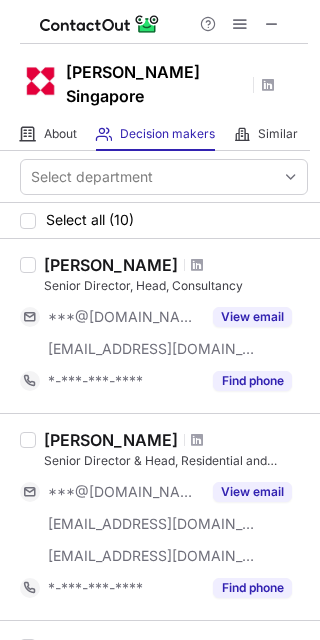 scroll, scrollTop: 0, scrollLeft: 0, axis: both 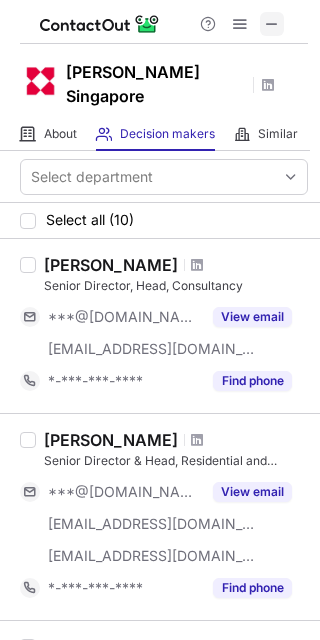 click at bounding box center (272, 24) 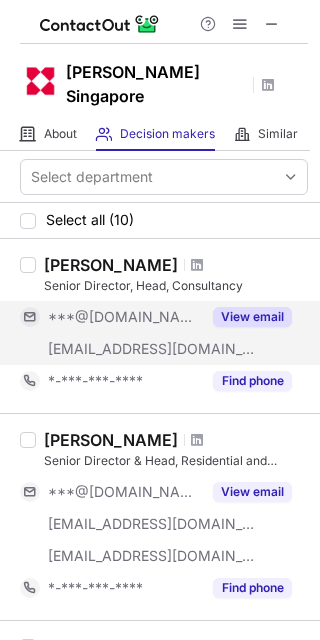 click on "View email" at bounding box center (252, 317) 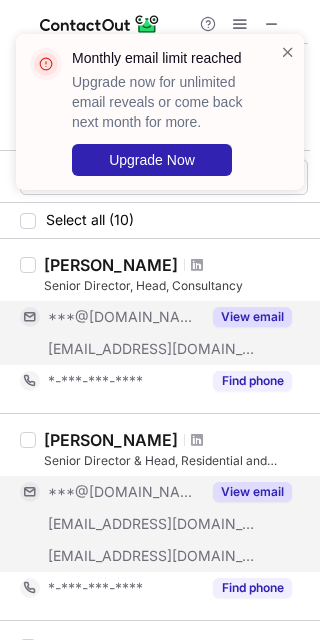click on "View email" at bounding box center (252, 492) 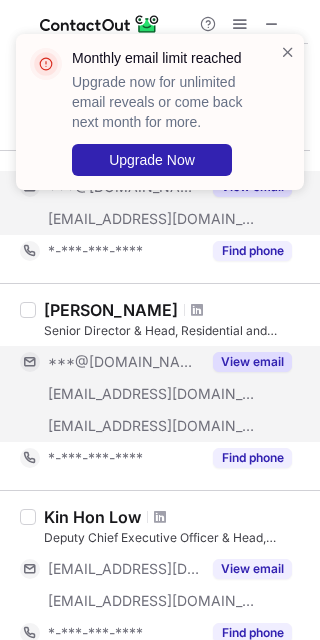 scroll, scrollTop: 266, scrollLeft: 0, axis: vertical 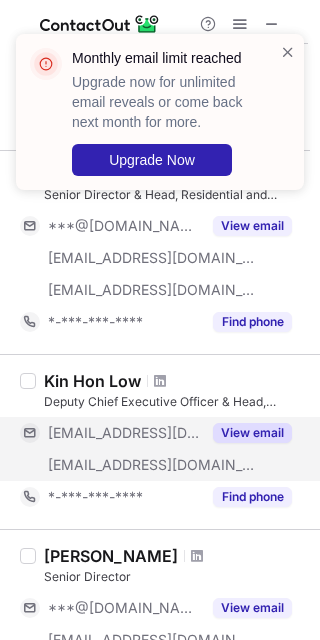 click on "View email" at bounding box center (252, 433) 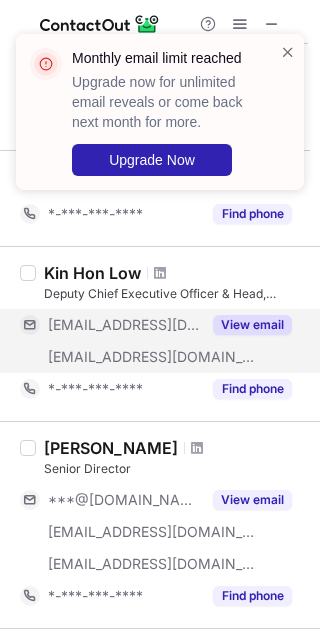 scroll, scrollTop: 533, scrollLeft: 0, axis: vertical 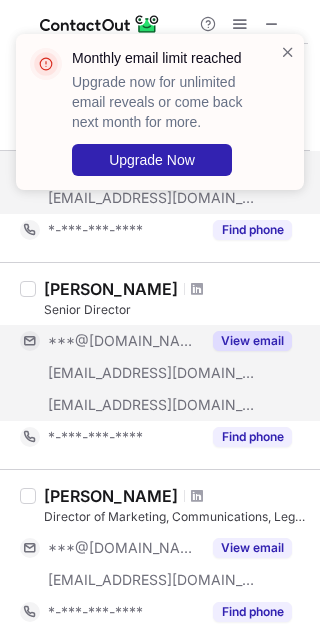 click on "View email" at bounding box center (252, 341) 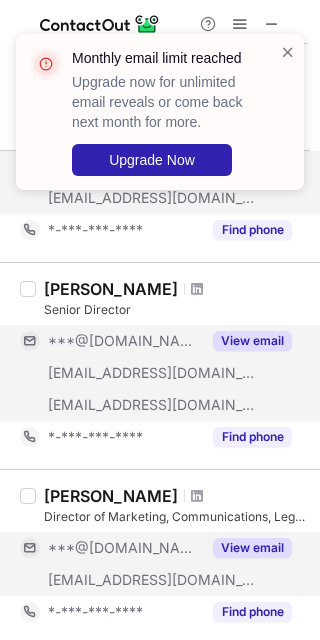 click on "View email" at bounding box center [252, 548] 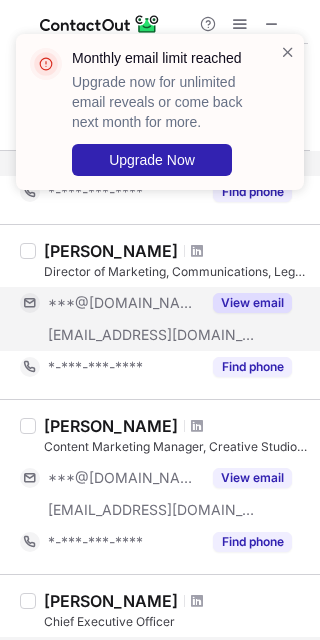 scroll, scrollTop: 933, scrollLeft: 0, axis: vertical 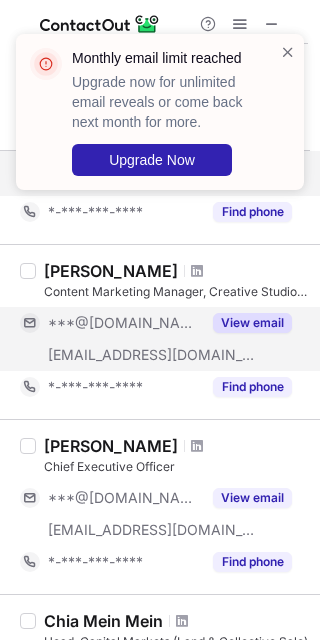 click on "View email" at bounding box center (246, 323) 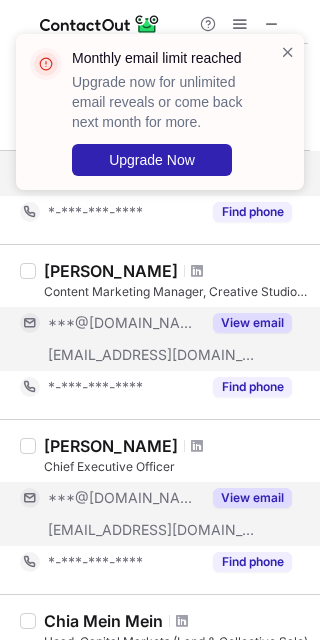 click on "View email" at bounding box center [252, 498] 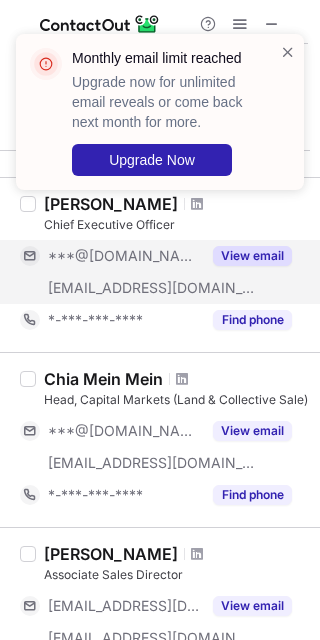 scroll, scrollTop: 1200, scrollLeft: 0, axis: vertical 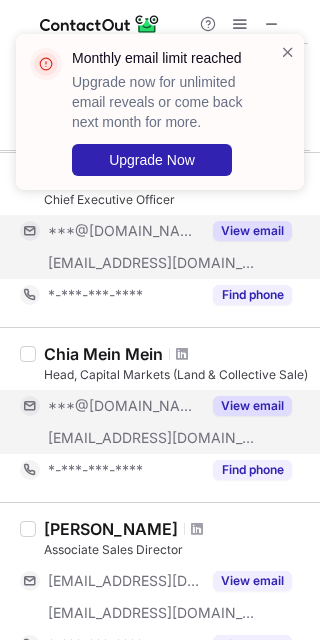 click on "View email" at bounding box center [252, 406] 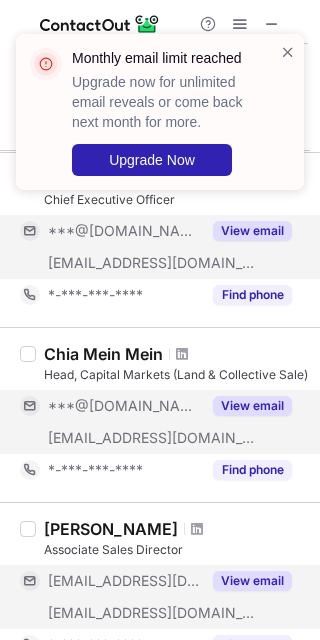 scroll, scrollTop: 1333, scrollLeft: 0, axis: vertical 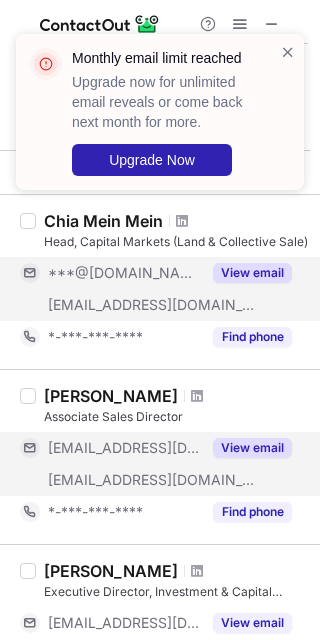 click on "View email" at bounding box center [252, 448] 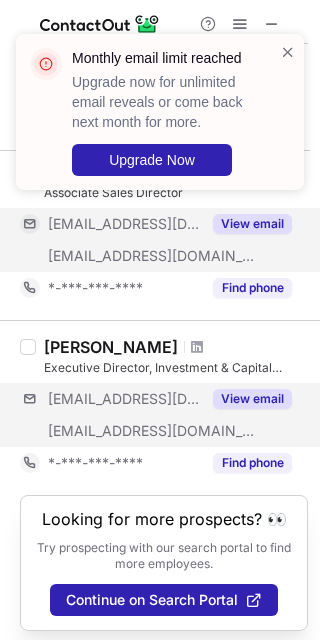 scroll, scrollTop: 1564, scrollLeft: 0, axis: vertical 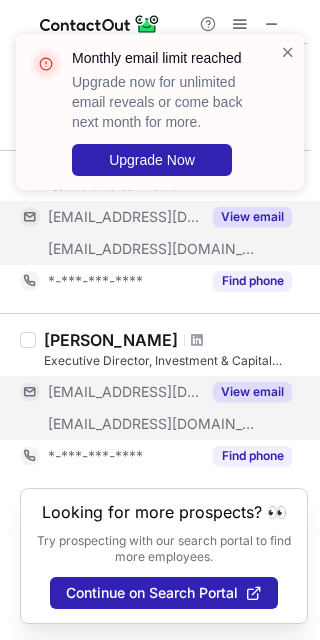 click on "View email" at bounding box center [246, 392] 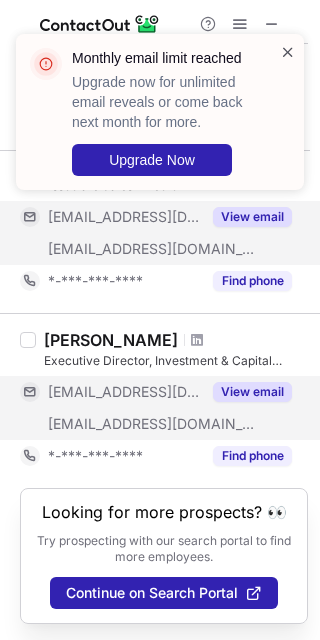 click at bounding box center (288, 52) 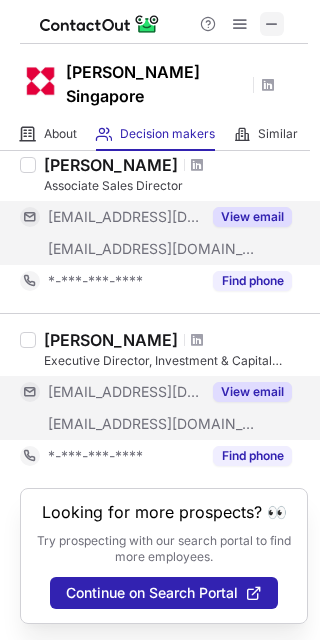 click at bounding box center [272, 24] 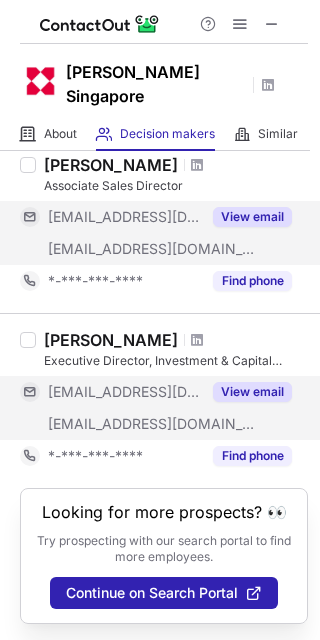 click on "View email" at bounding box center [252, 217] 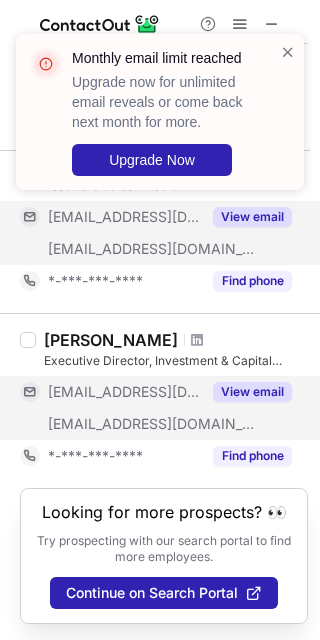 drag, startPoint x: 258, startPoint y: 377, endPoint x: 258, endPoint y: 390, distance: 13 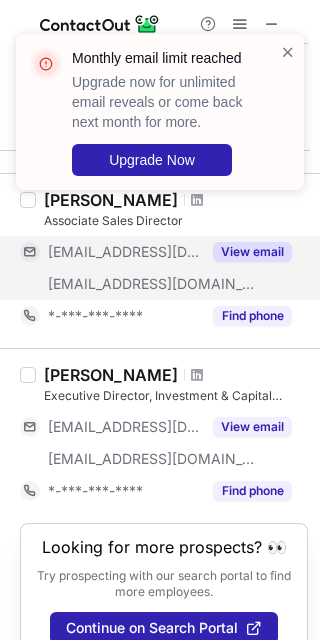 scroll, scrollTop: 1564, scrollLeft: 0, axis: vertical 